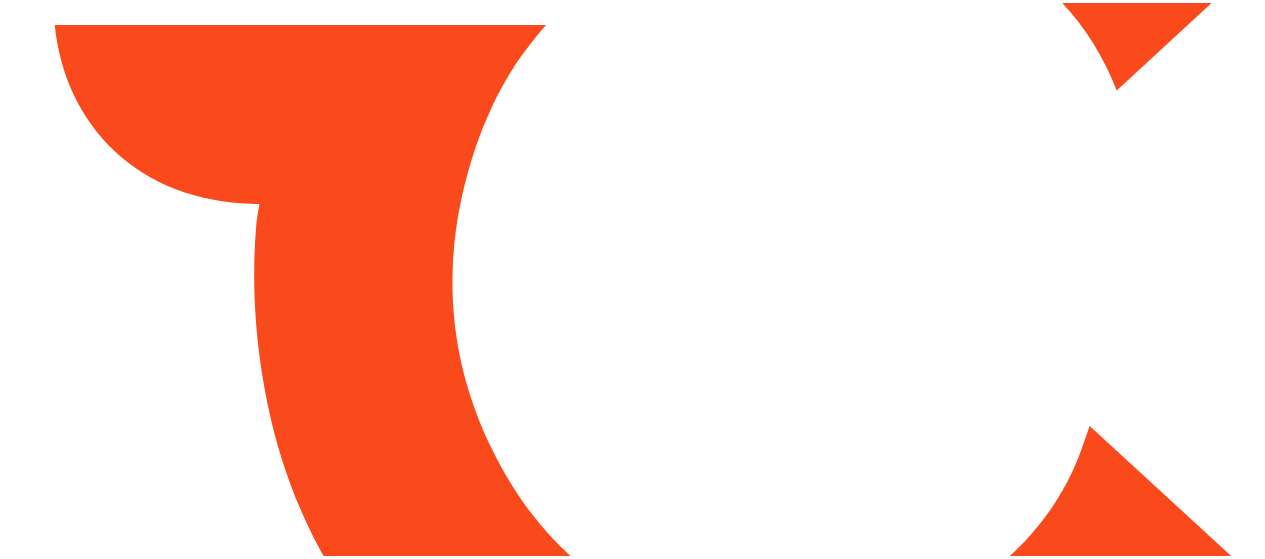 scroll, scrollTop: 0, scrollLeft: 0, axis: both 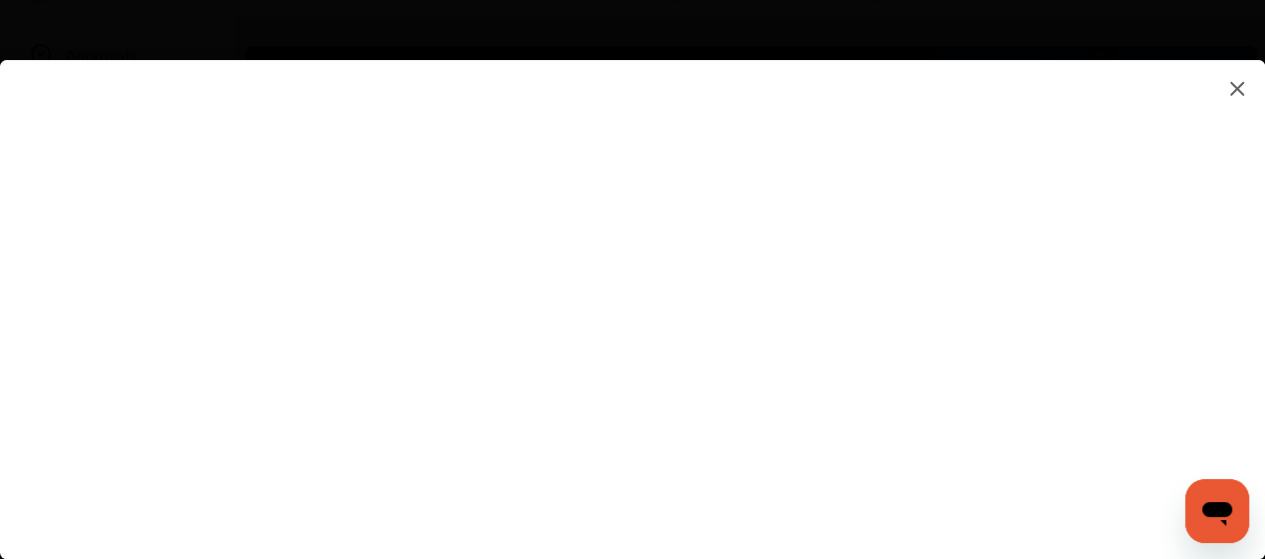click at bounding box center [632, 289] 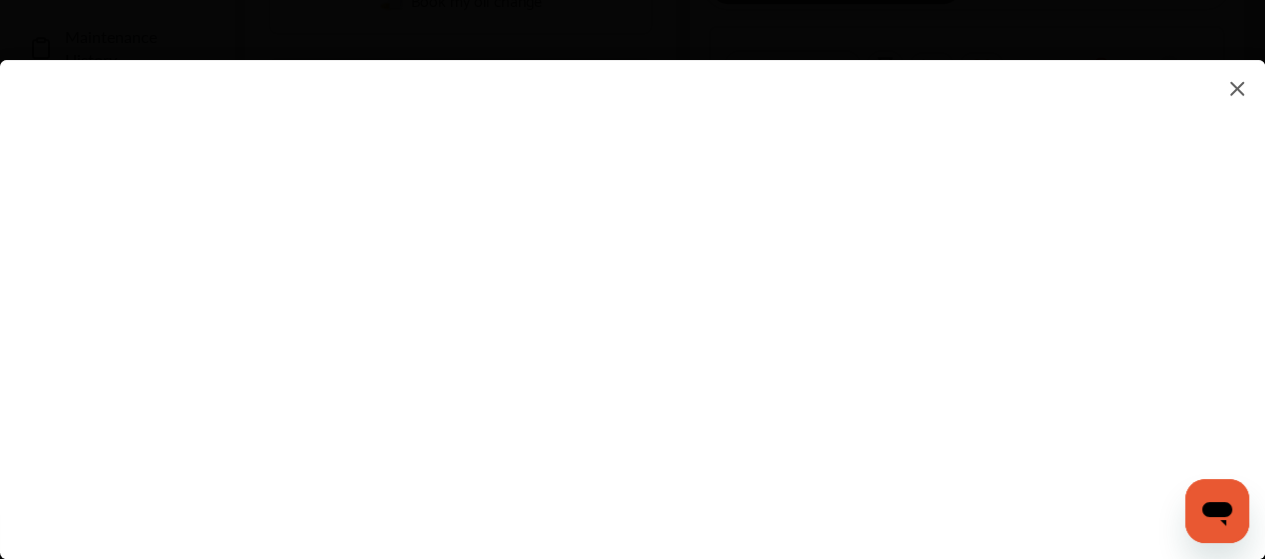 scroll, scrollTop: 543, scrollLeft: 0, axis: vertical 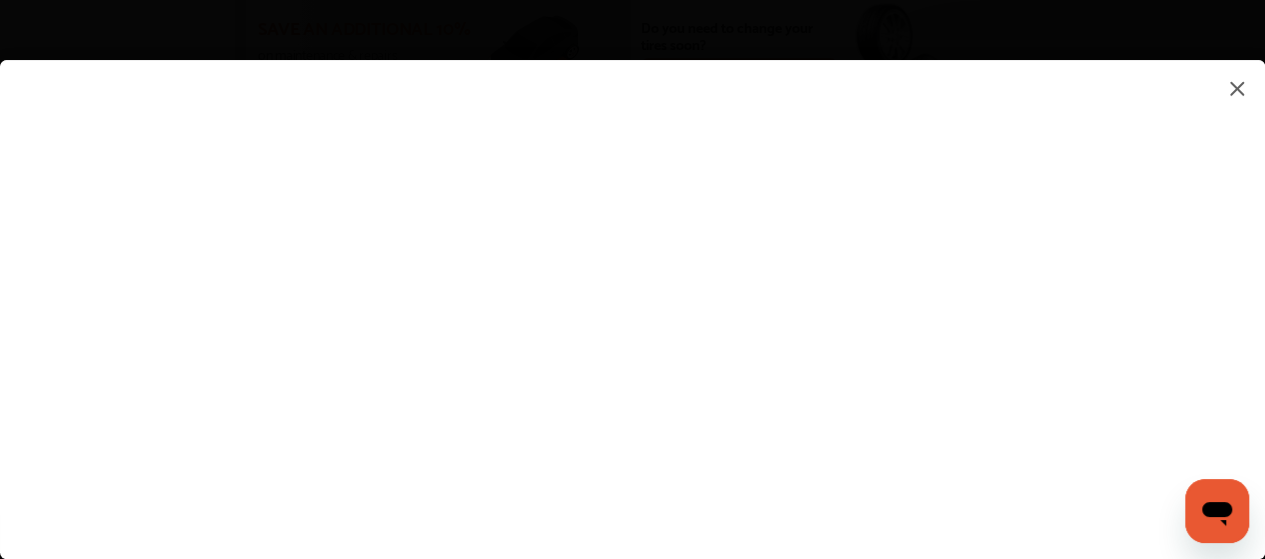 click at bounding box center (632, 289) 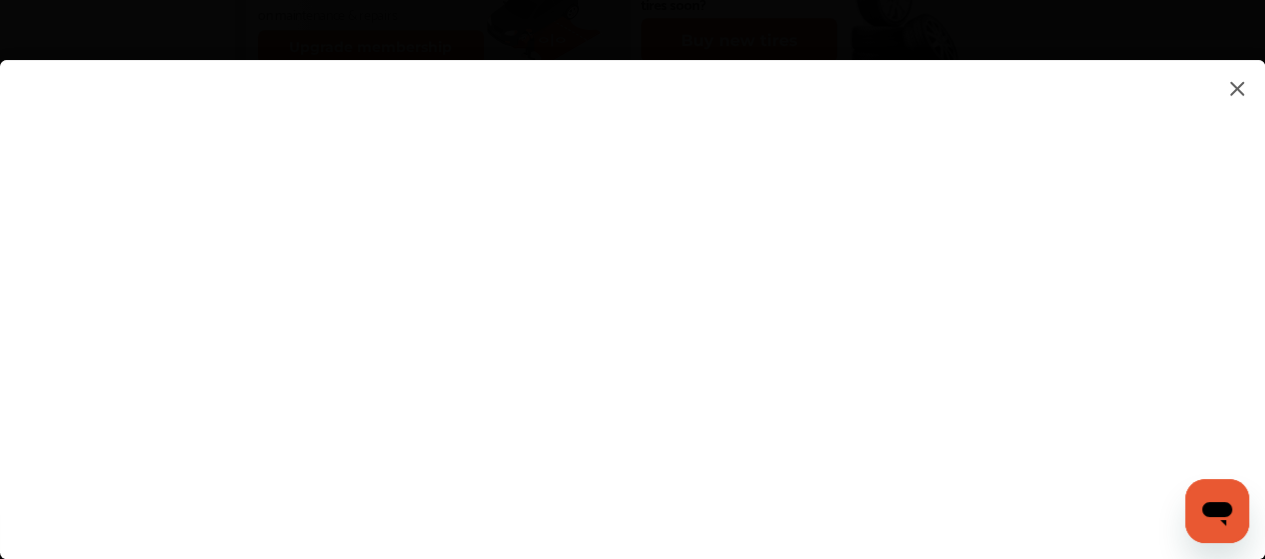 scroll, scrollTop: 1240, scrollLeft: 0, axis: vertical 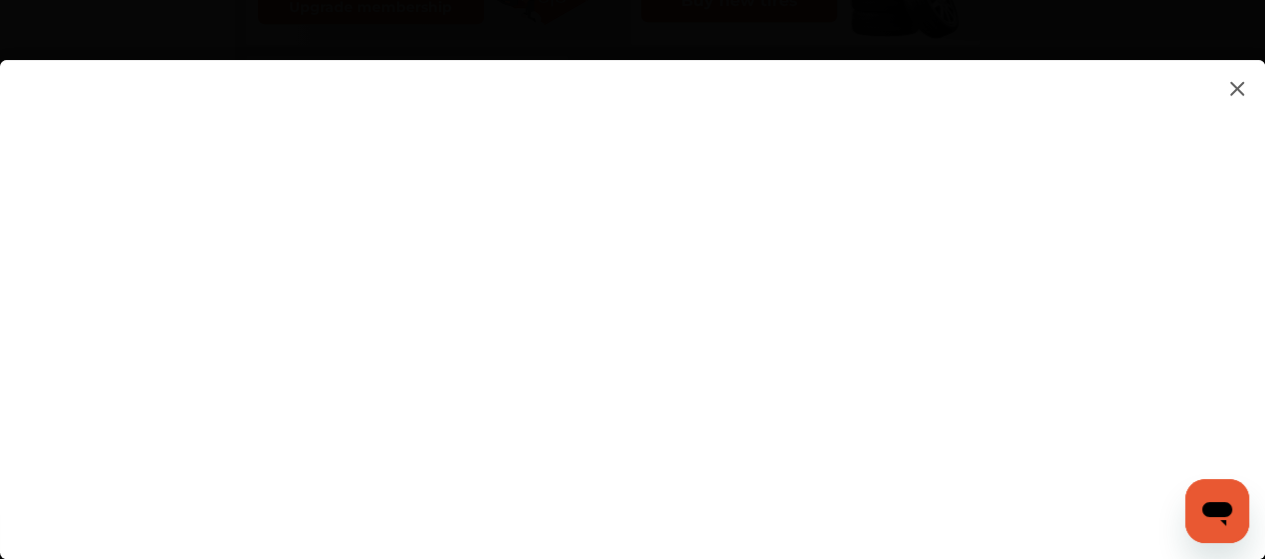 click 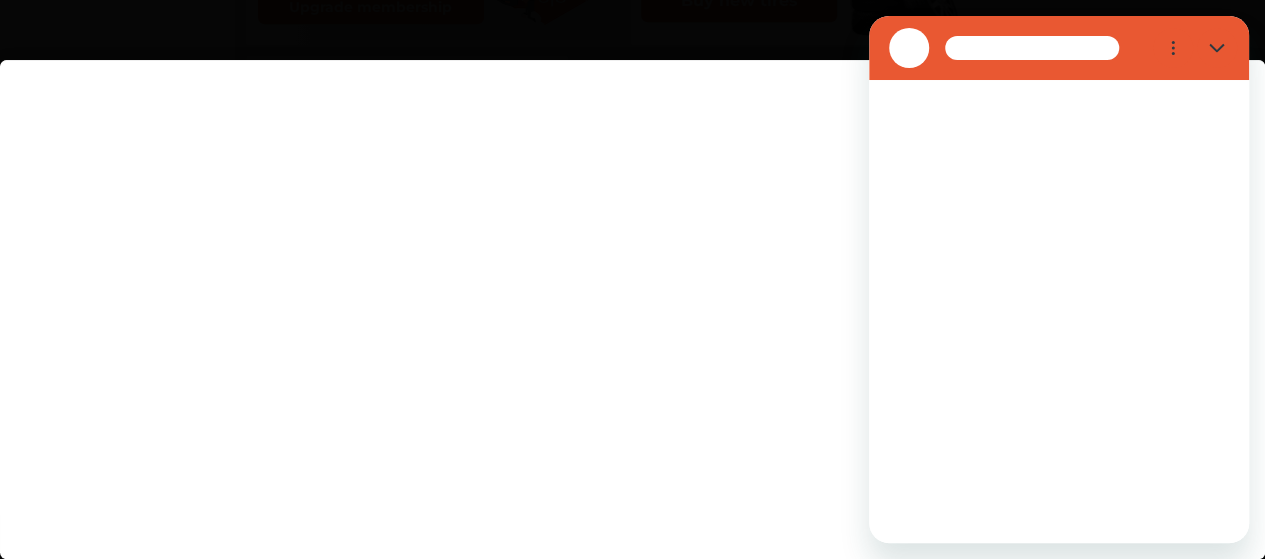 scroll, scrollTop: 0, scrollLeft: 0, axis: both 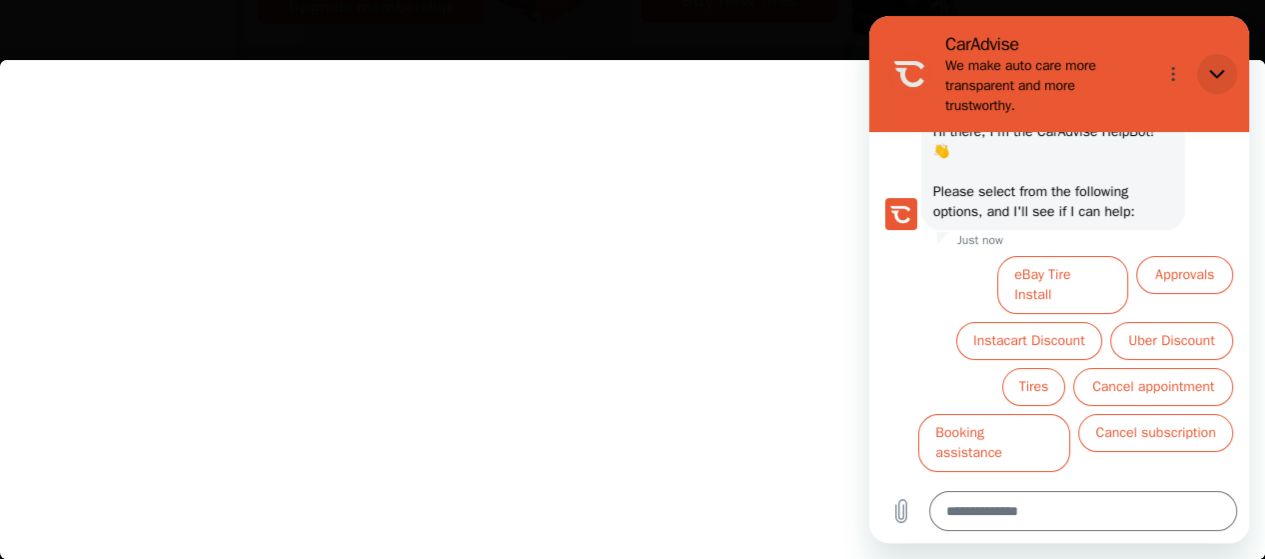 click 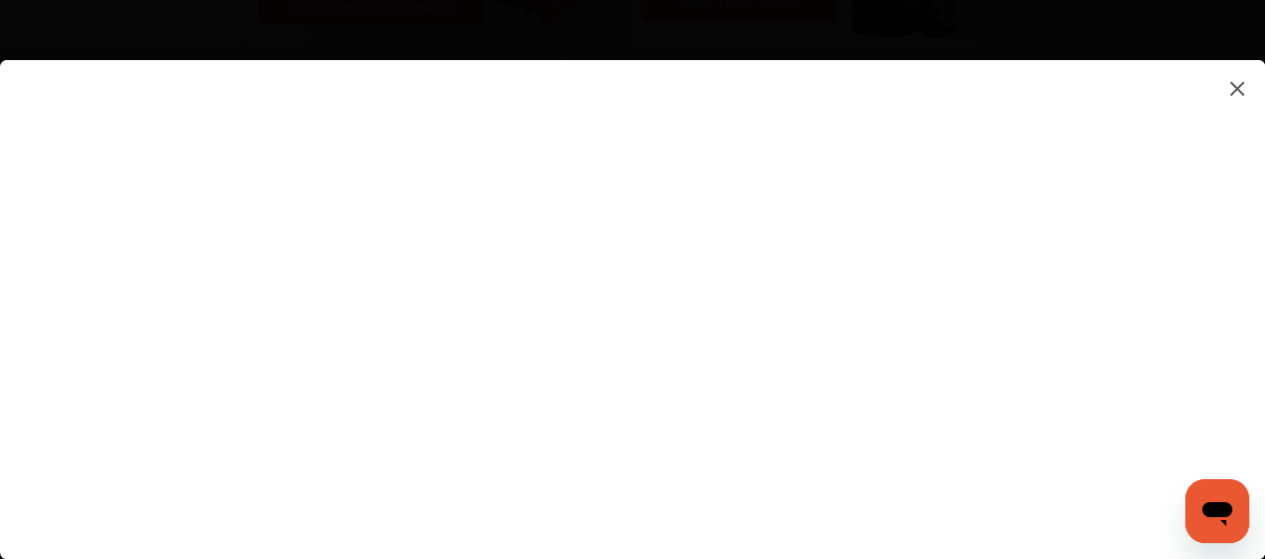 scroll, scrollTop: 120, scrollLeft: 0, axis: vertical 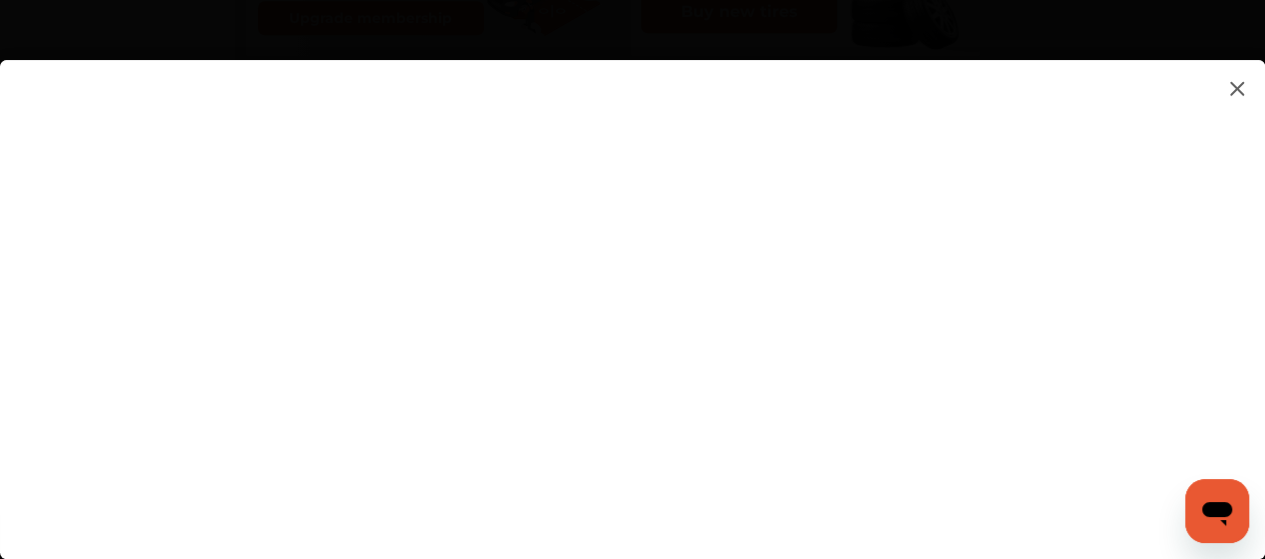 click at bounding box center [632, 289] 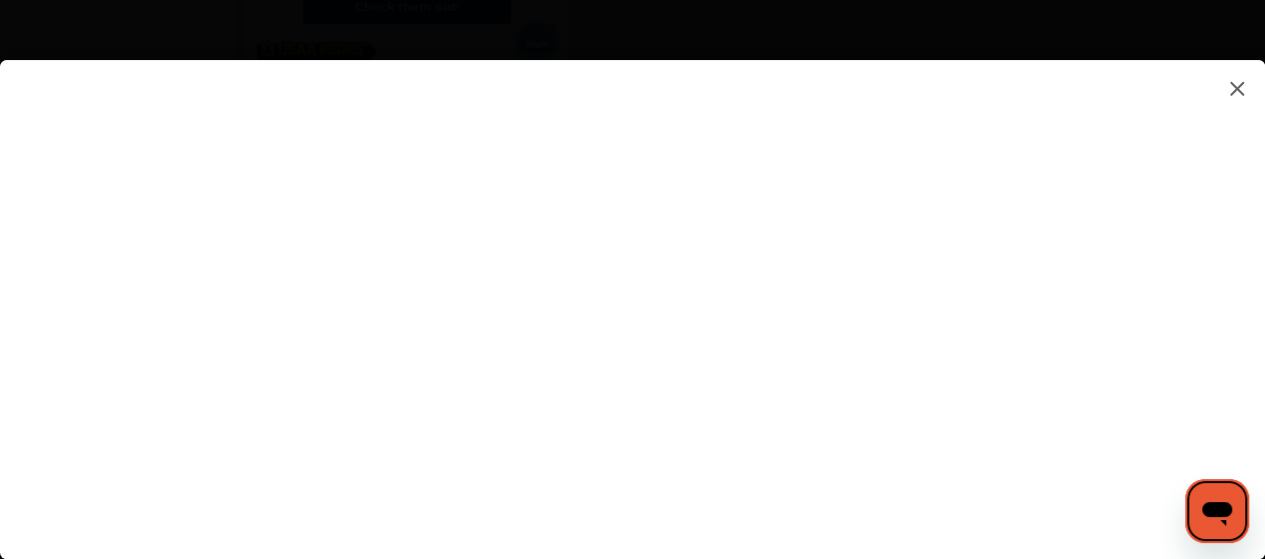 scroll, scrollTop: 1349, scrollLeft: 0, axis: vertical 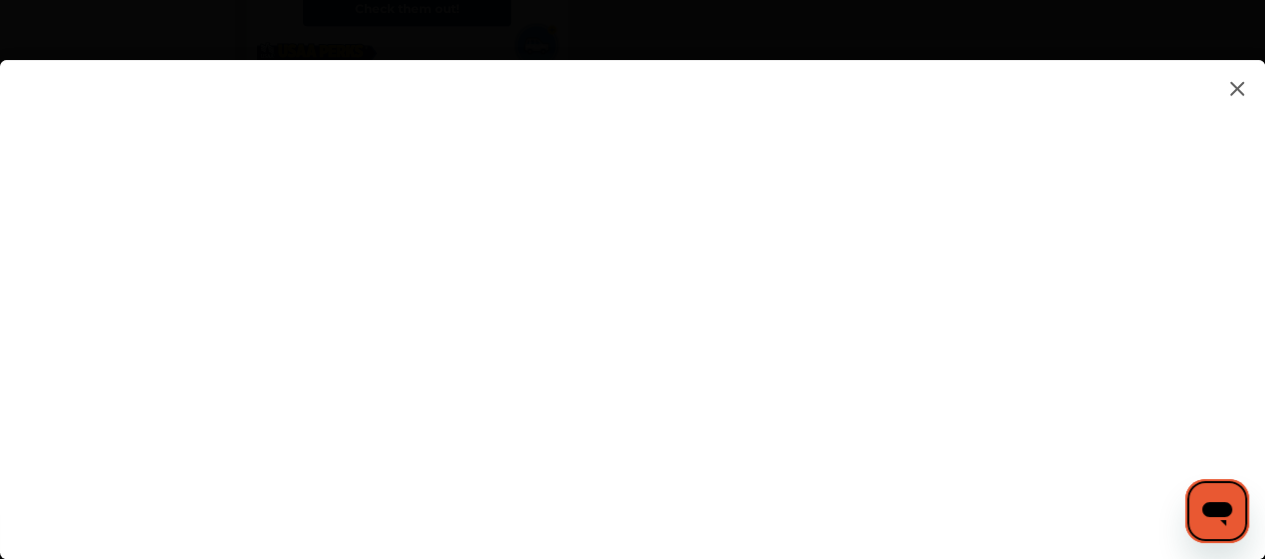 click at bounding box center (632, 289) 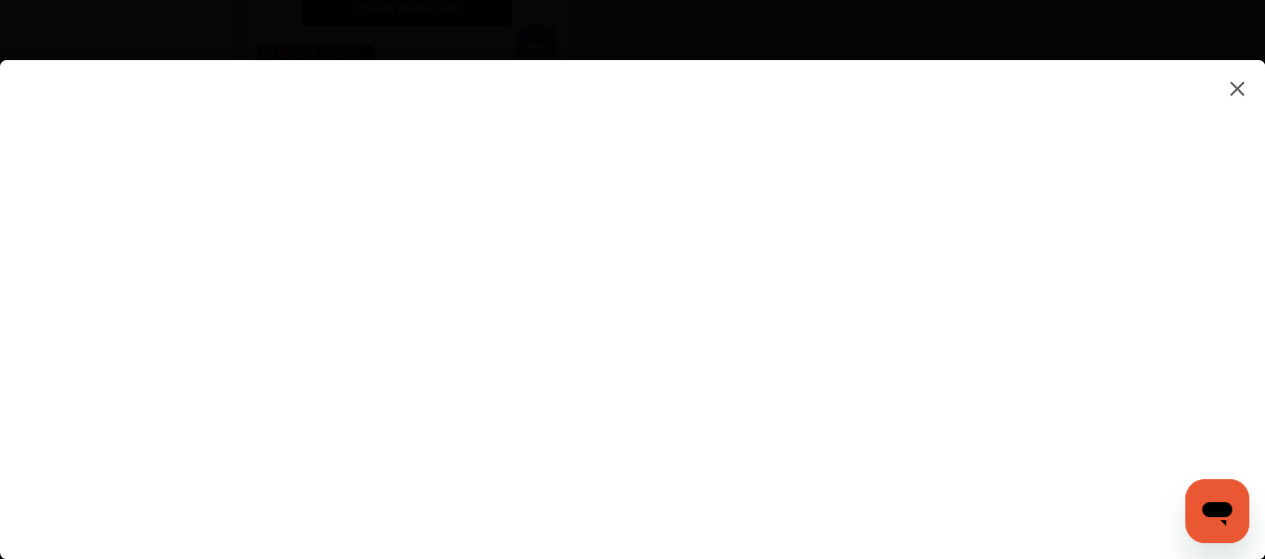 click at bounding box center [1237, 88] 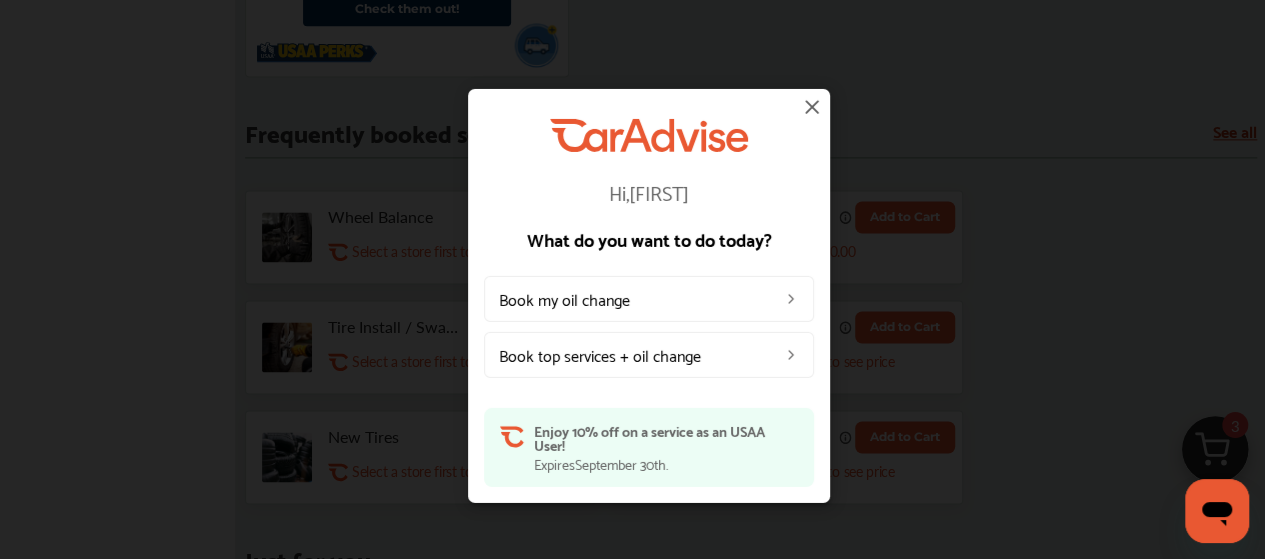 click at bounding box center (812, 106) 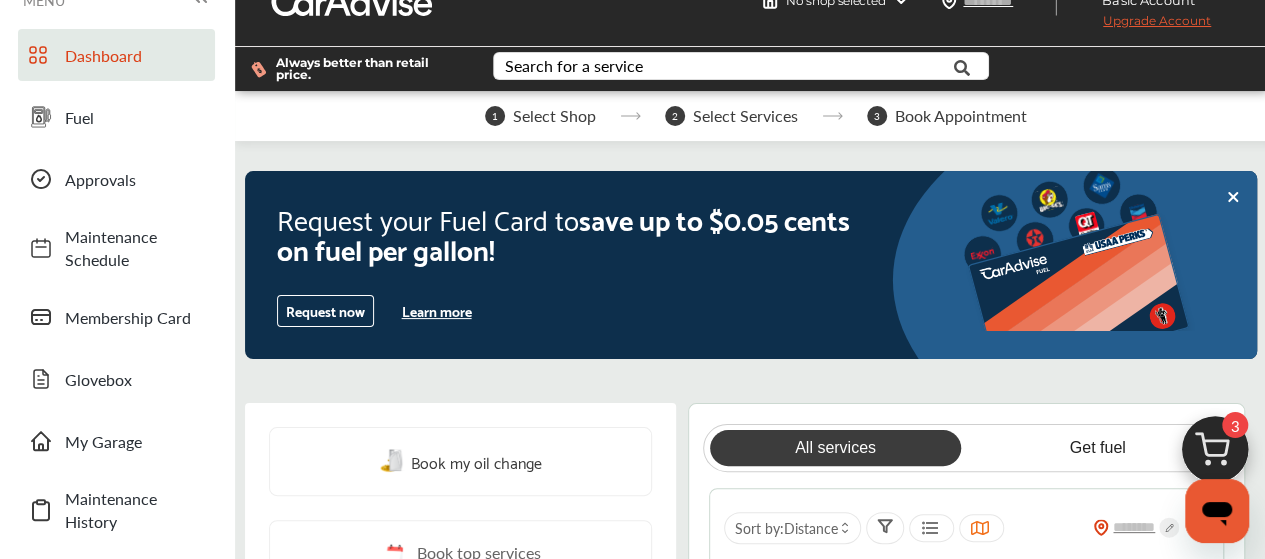 scroll, scrollTop: 0, scrollLeft: 0, axis: both 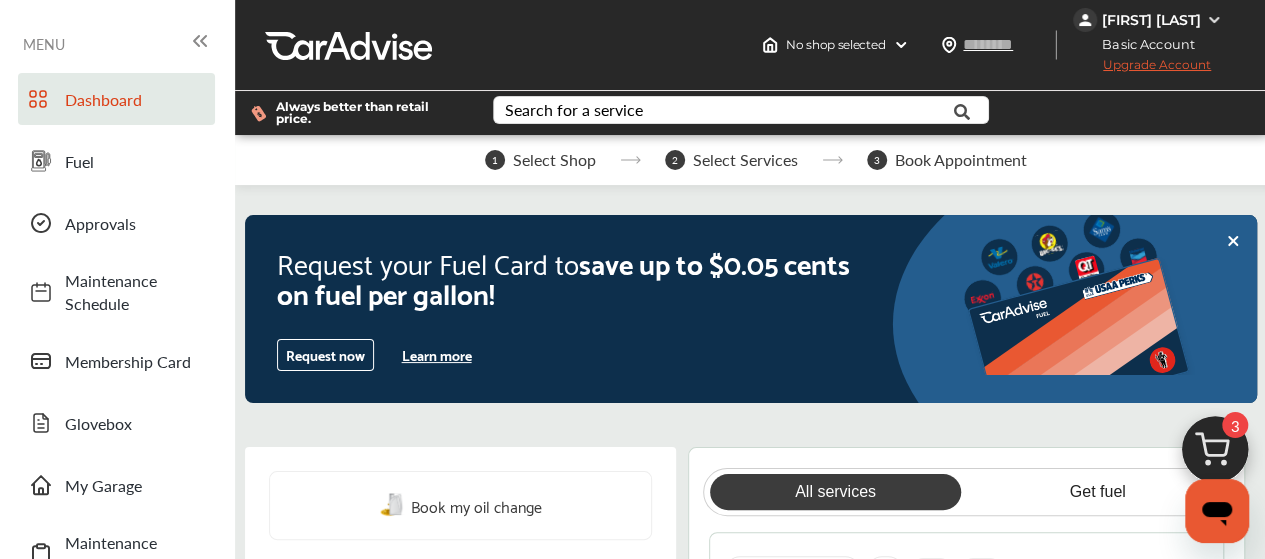 click on "Request now" at bounding box center [325, 355] 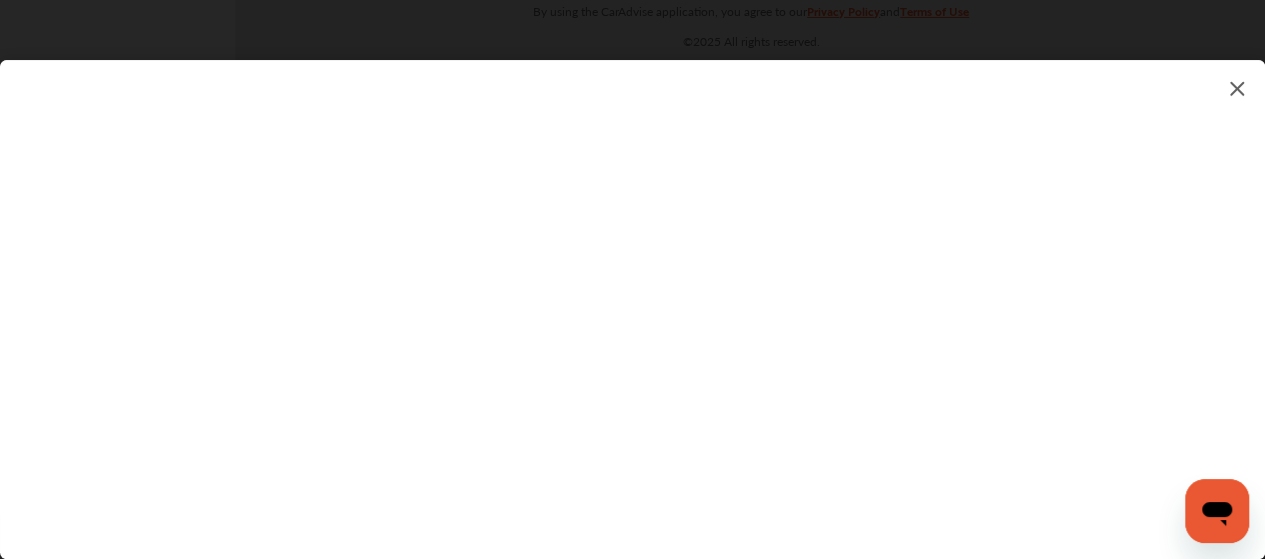 scroll, scrollTop: 3665, scrollLeft: 0, axis: vertical 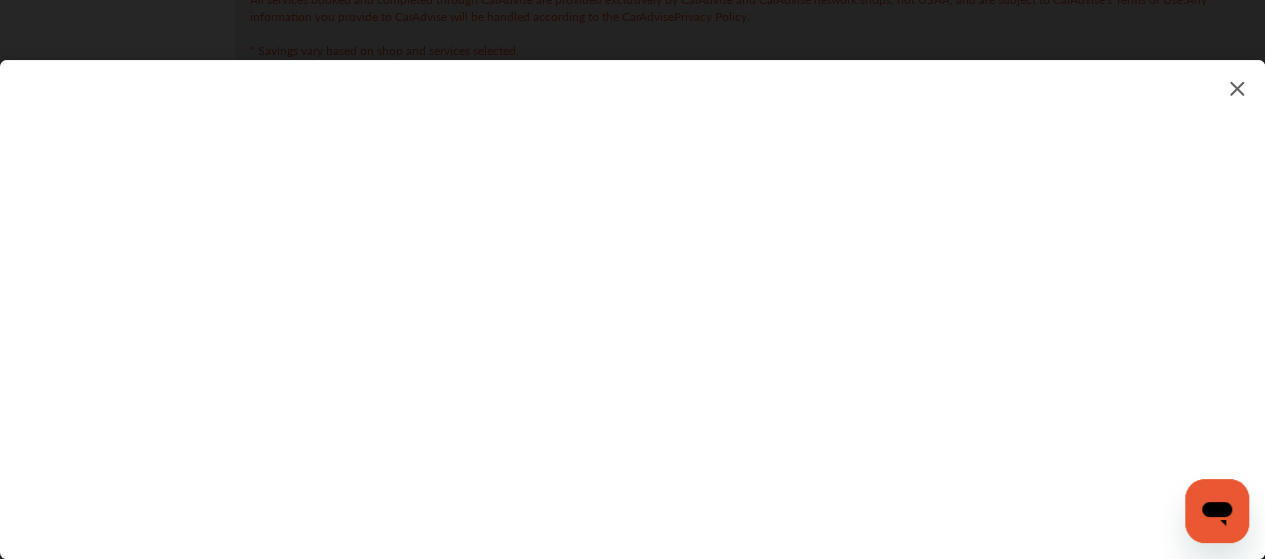 click at bounding box center [632, 289] 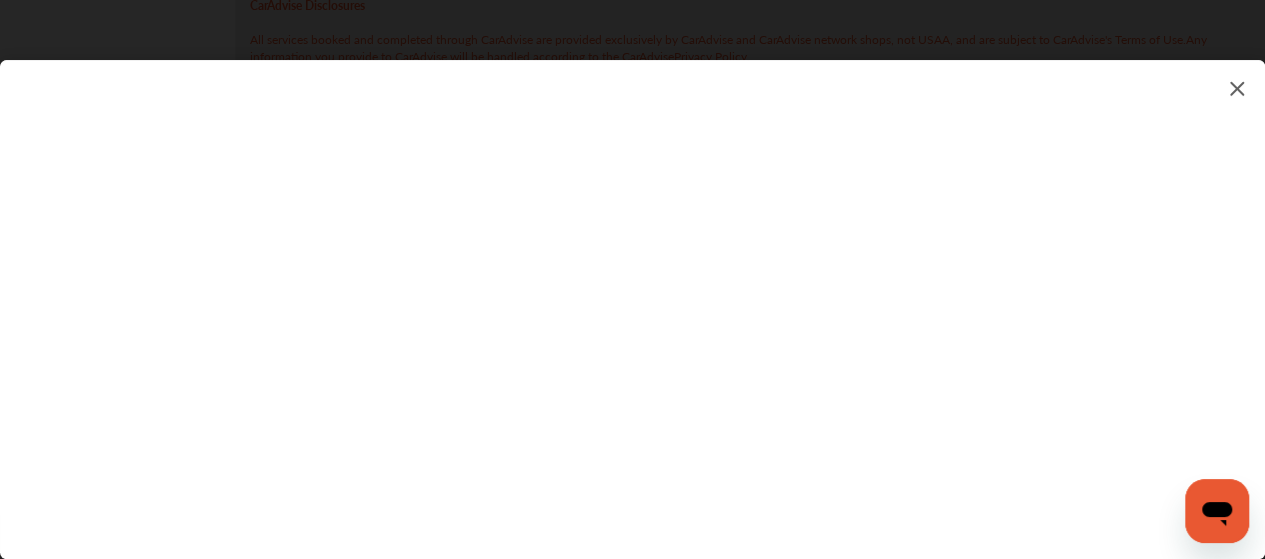 click at bounding box center (632, 289) 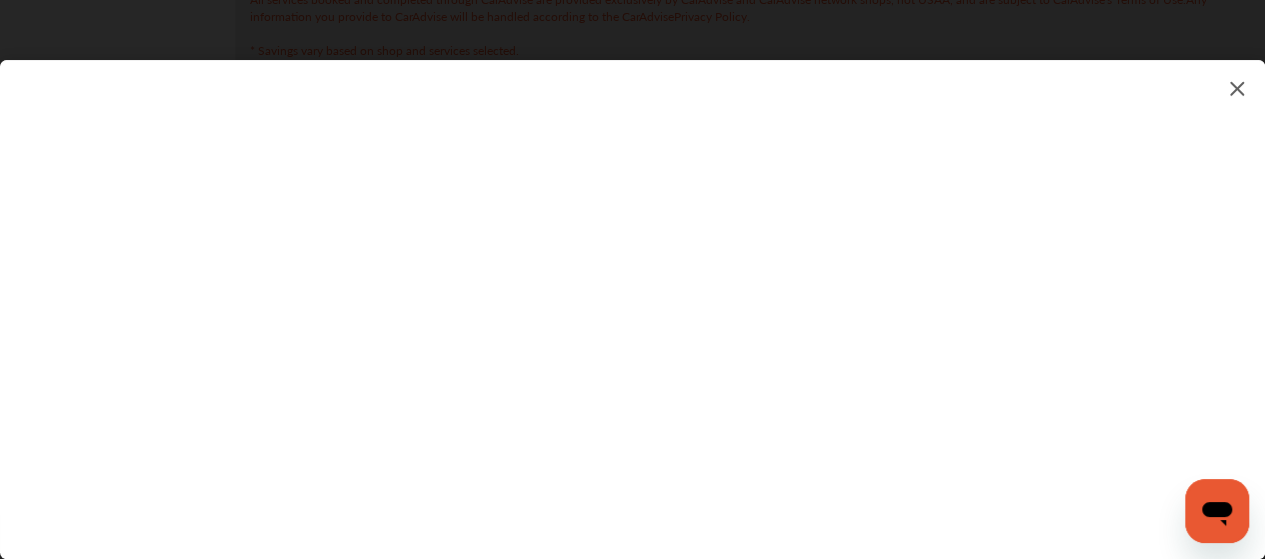click at bounding box center (632, 289) 